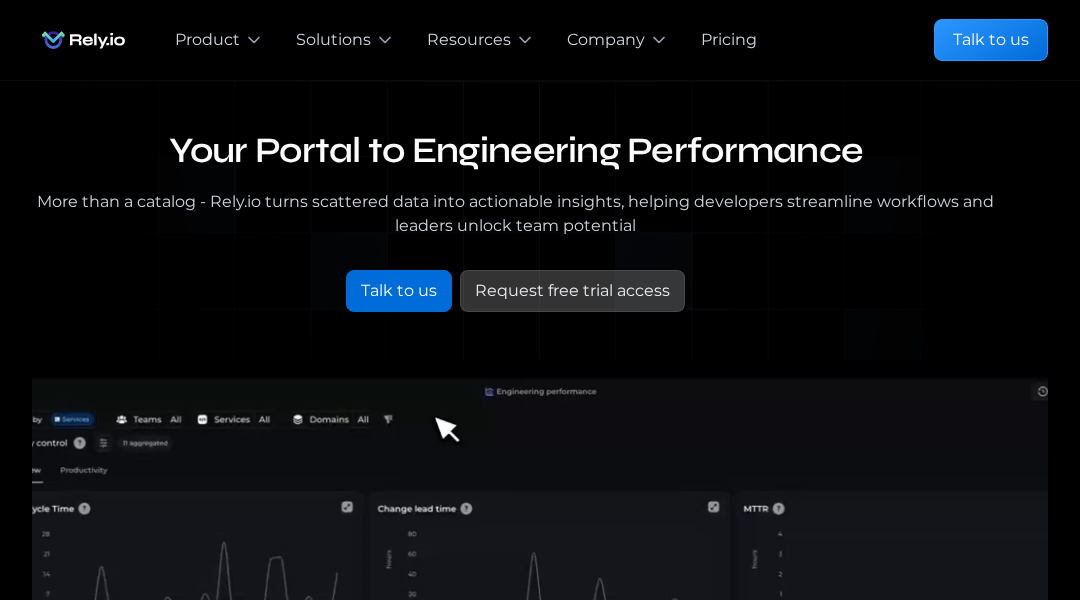 scroll, scrollTop: 0, scrollLeft: 0, axis: both 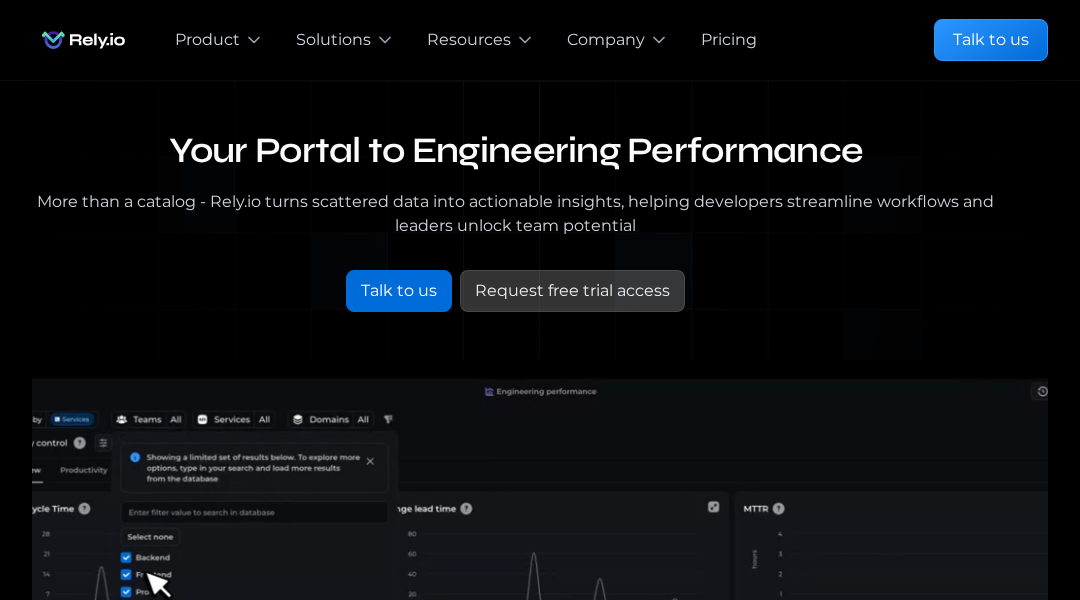 click on "Your Portal to Engineering Performance More than a catalog - Rely.io turns scattered data into actionable insights, helping developers streamline workflows and leaders unlock team potential Talk to us Request free trial access Talk to us Request early access Our blog Trusted by fast-growing engineering teams" at bounding box center [540, 652] 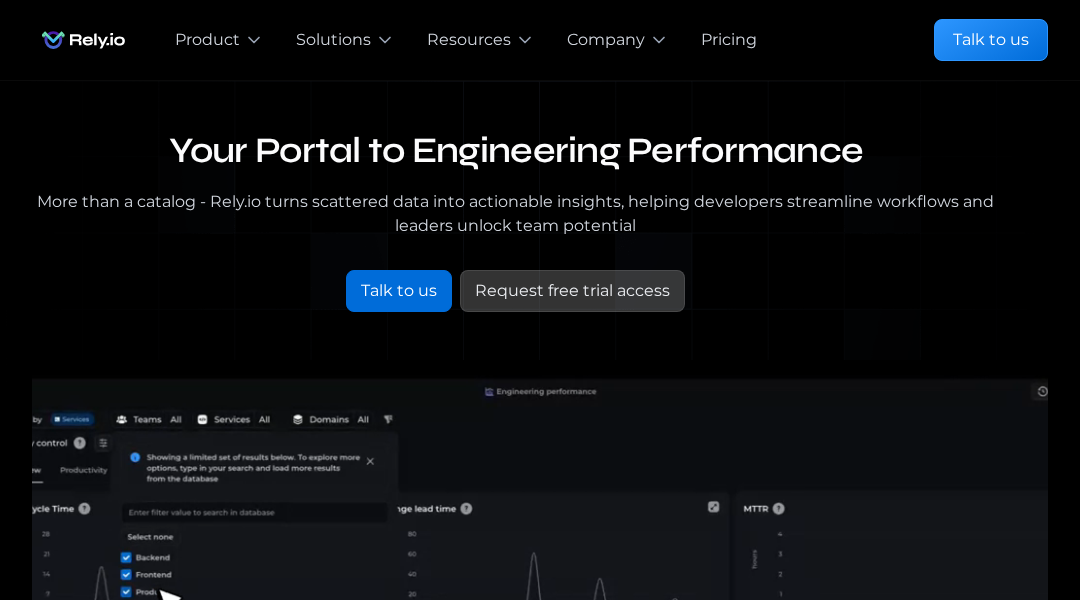 scroll, scrollTop: 15, scrollLeft: 0, axis: vertical 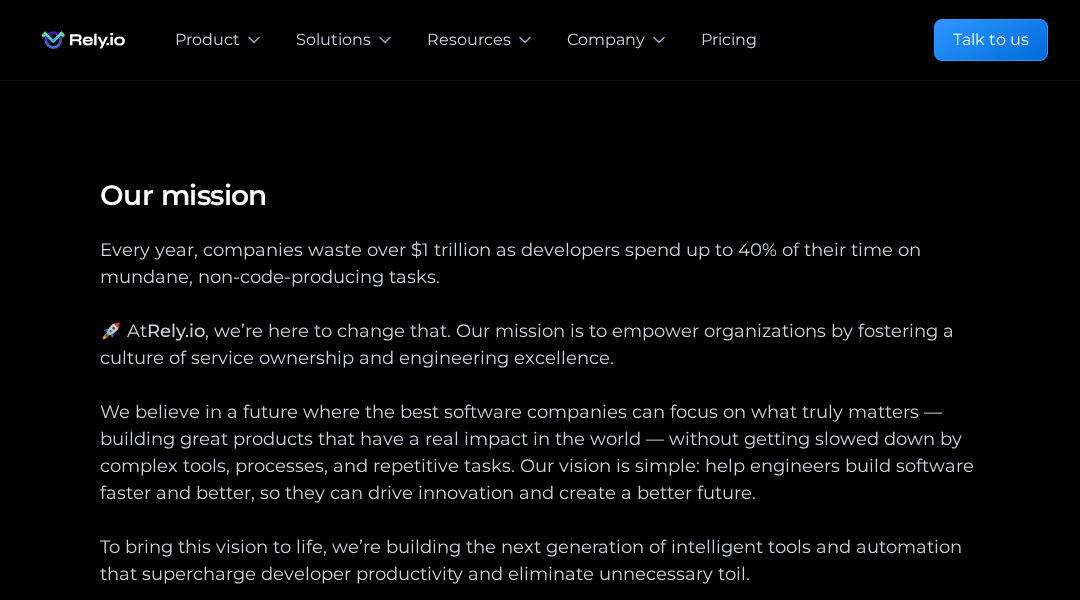 click on "Our mission Our mission Every year, companies waste over $1 trillion as developers spend up to 40% of their time on mundane, non-code-producing tasks. 🚀 At Rely.io, we’re here to change that. Our mission is to empower organizations by fostering a culture of service ownership and engineering excellence. We believe in a future where the best software companies can focus on what truly matters — building great products that have a real impact in the world — without getting slowed down by complex tools, processes, and repetitive tasks. Our vision is simple: help engineers build software faster and better, so they can drive innovation and create a better future. To bring this vision to life, we’re building the next generation of intelligent tools and automation that supercharge developer productivity and eliminate unnecessary toil. Our mission Who we are ‍ We have raised $3.5M+ from top-tier firms like J12 Ventures, Shilling Capital Partners, TechstarsNYC, and TheVentureCity, as well as from" at bounding box center (540, 744) 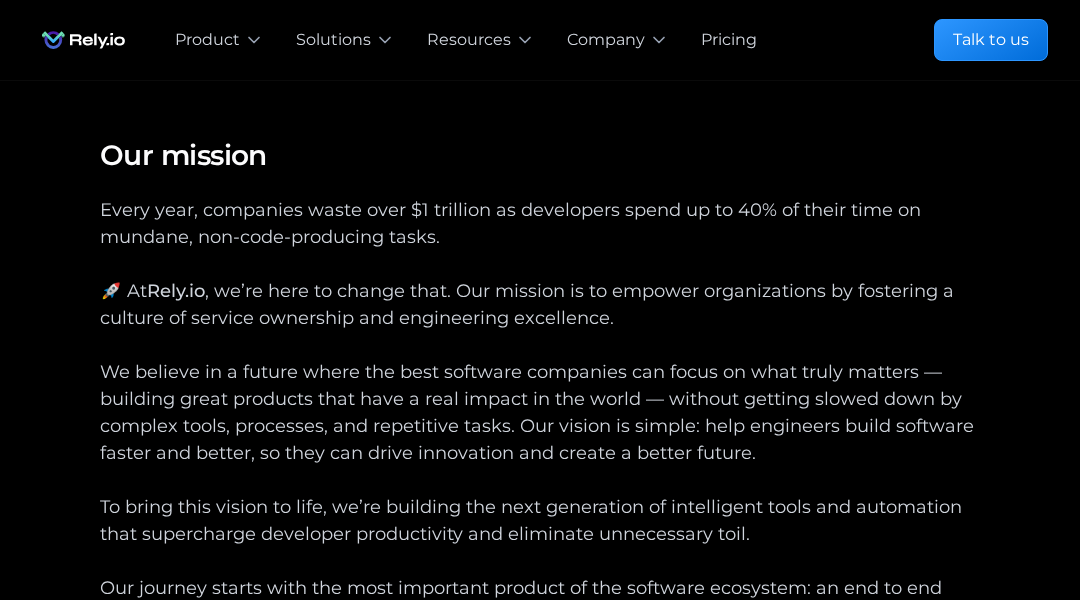 scroll, scrollTop: 0, scrollLeft: 0, axis: both 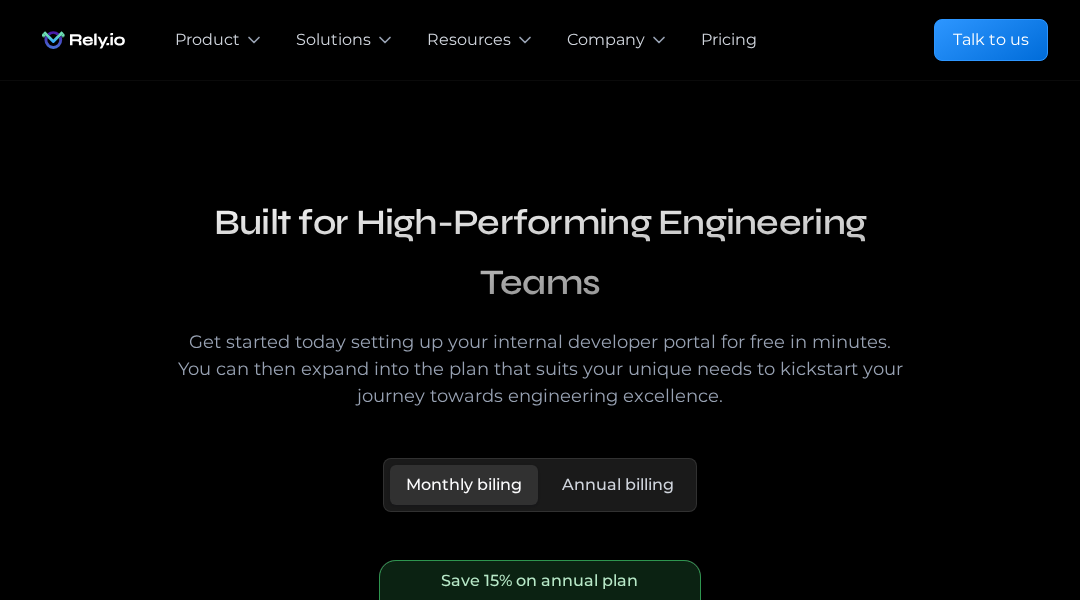 click on "Built for High-Performing Engineering Teams Get started today setting up your internal developer portal for free in minutes. You can then expand into the plan that suits your unique needs to kickstart your journey towards engineering excellence. Monthly biling Annual billing Free trial Free  for 15 days Explore the capabilities of the developer portal to see for yourself how quickly you can get to value.
Unlimited users
Software catalog with auto-discovery
Scorecards
Extensible OotB data model
Community support channel Start free trial Close Modal × Save 15% on annual plan Pro Plan $35  / user / month For engineering teams at growth startups and scaleups who want to adopt an opinionated developer portal ready for their needs that they can customise. ‍ Best for 20 - 50 engineers Everything in free, plus...
Single Sign On (SSO)
Community support channel
Early access to beta features Get in touch Enterprise Plan Pricing tailored to your needs Annual billing only" at bounding box center [540, 891] 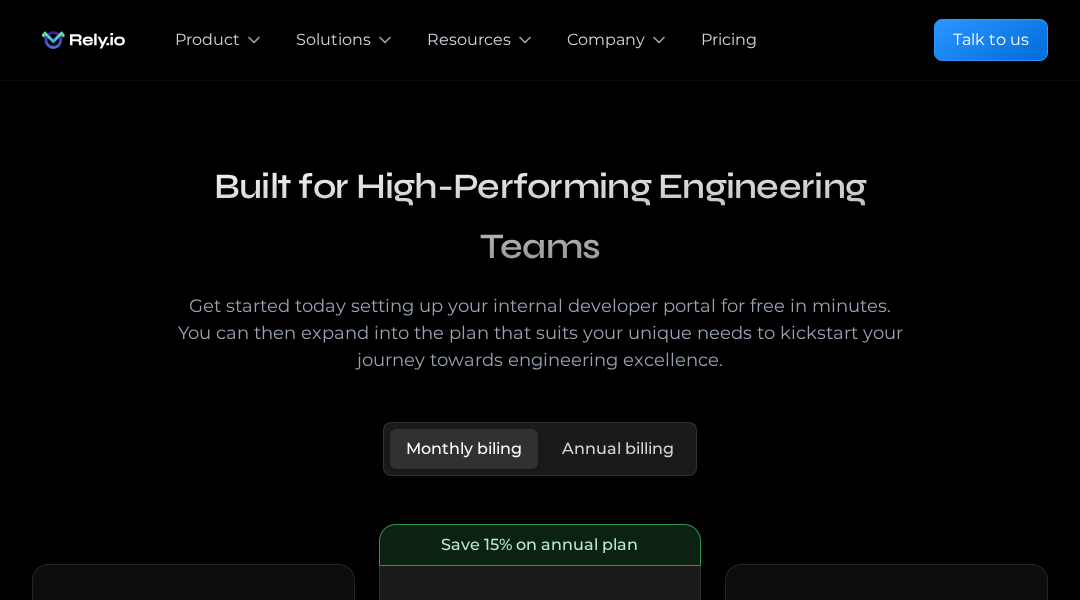 scroll, scrollTop: 40, scrollLeft: 0, axis: vertical 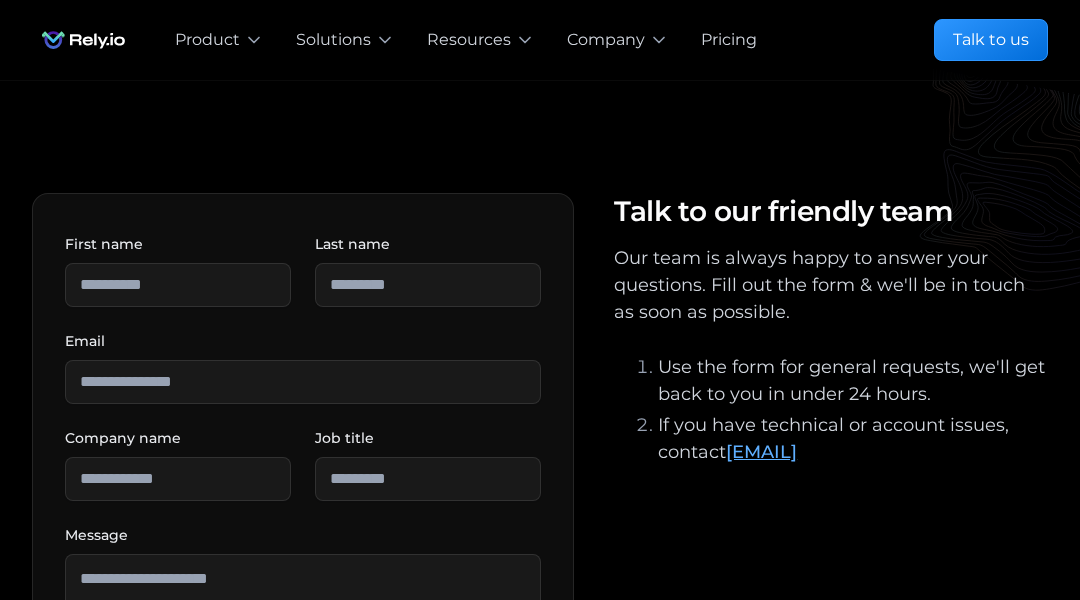 click on "**********" at bounding box center [540, 564] 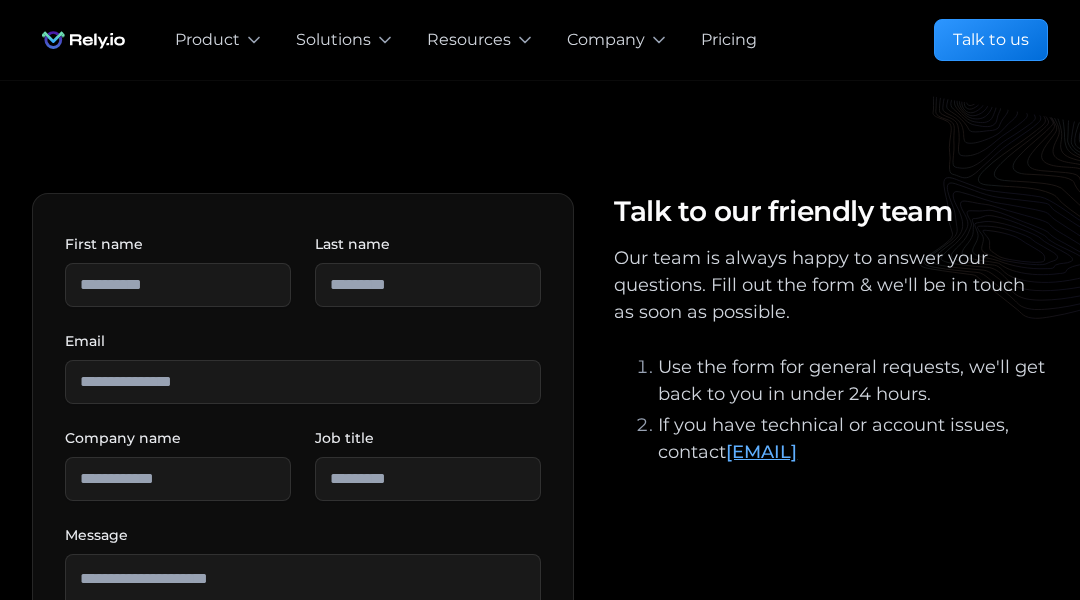 scroll, scrollTop: 40, scrollLeft: 0, axis: vertical 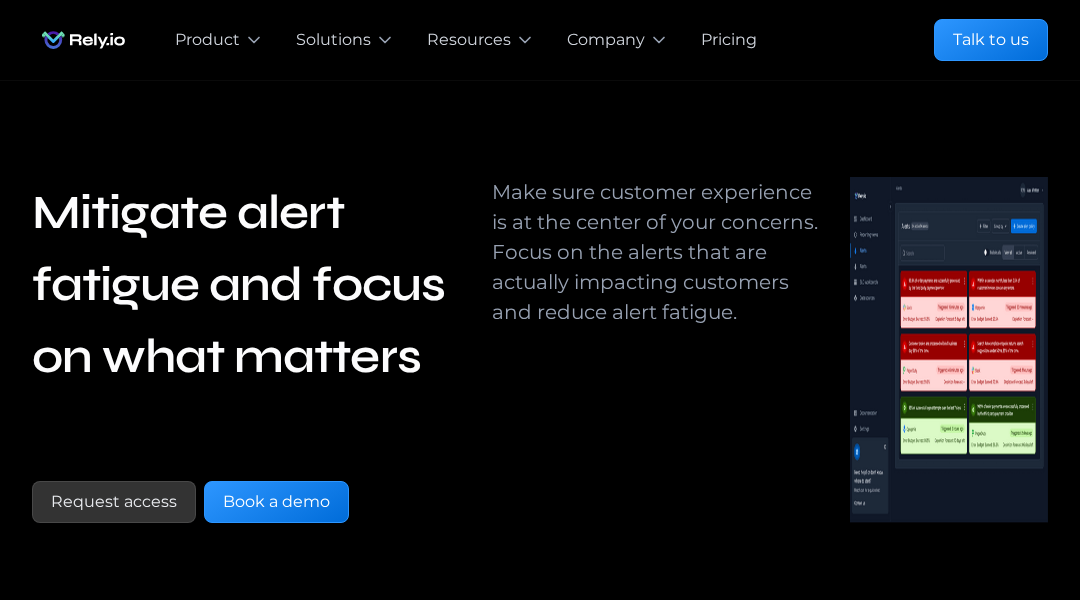 click on "Mitigate alert fatigue and focus on what matters Make sure customer experience is at the center of your concerns. Focus on the alerts that are actually impacting customers and reduce alert fatigue. Request access Book a demo" at bounding box center (540, 318) 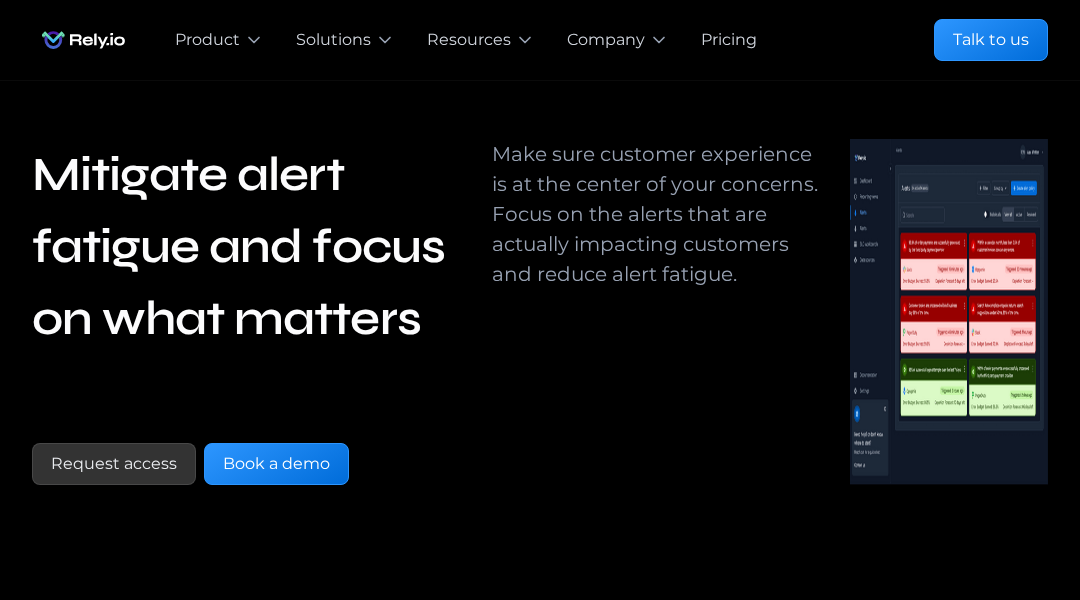 scroll, scrollTop: 0, scrollLeft: 0, axis: both 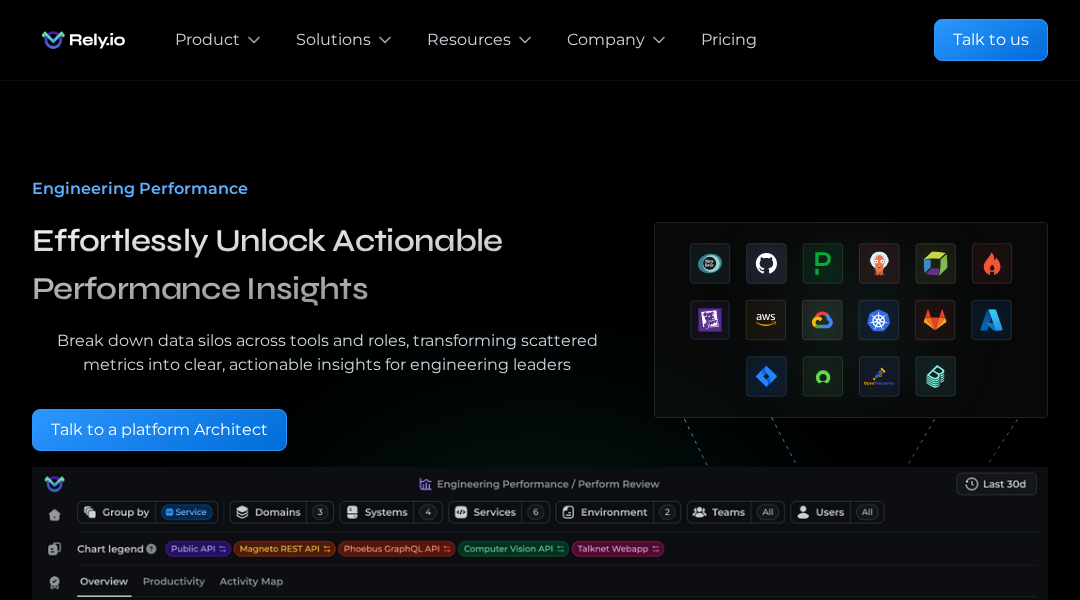 click on "Engineering Performance Effortlessly Unlock Actionable Performance Insights Break down data silos across tools and roles, transforming scattered metrics into clear, actionable insights for engineering leaders Request early access Book a demo Talk to a platform Architect Talk to us Request early access" at bounding box center [540, 628] 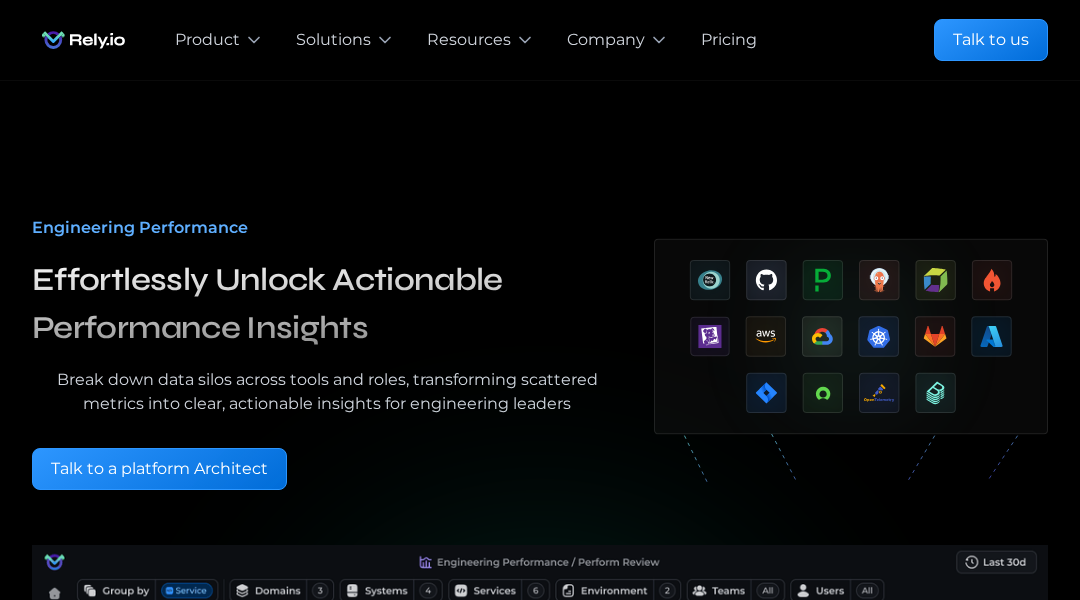 scroll, scrollTop: 40, scrollLeft: 0, axis: vertical 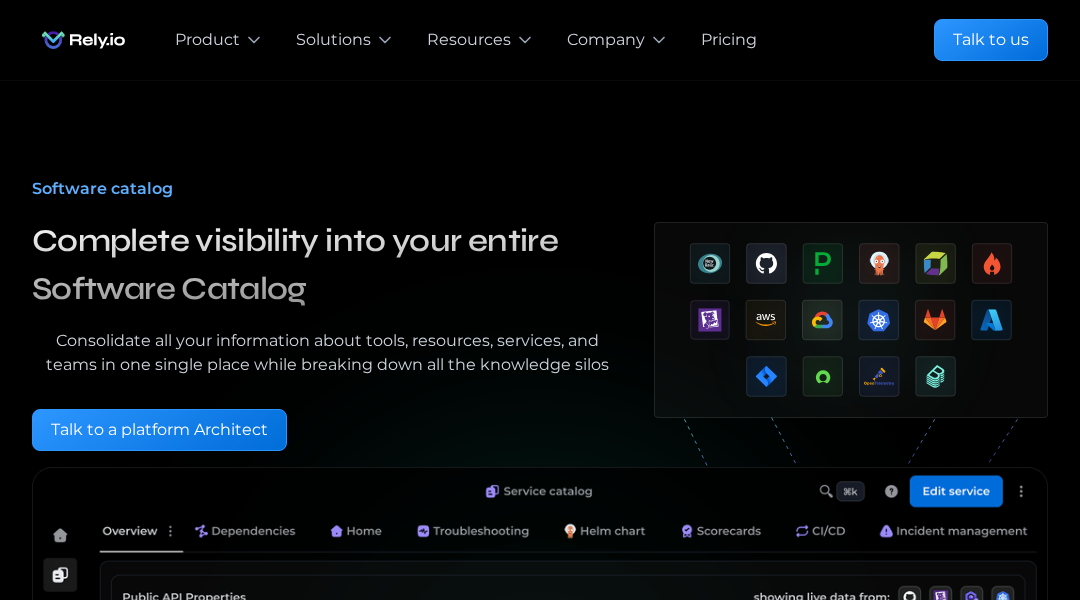 click on "Software catalog Complete visibility into your entire Software Catalog Consolidate all your information about tools, resources, services, and teams in one single place while breaking down all the knowledge silos Request early access Book a demo Talk to a platform Architect Talk to us Request early access" at bounding box center [540, 574] 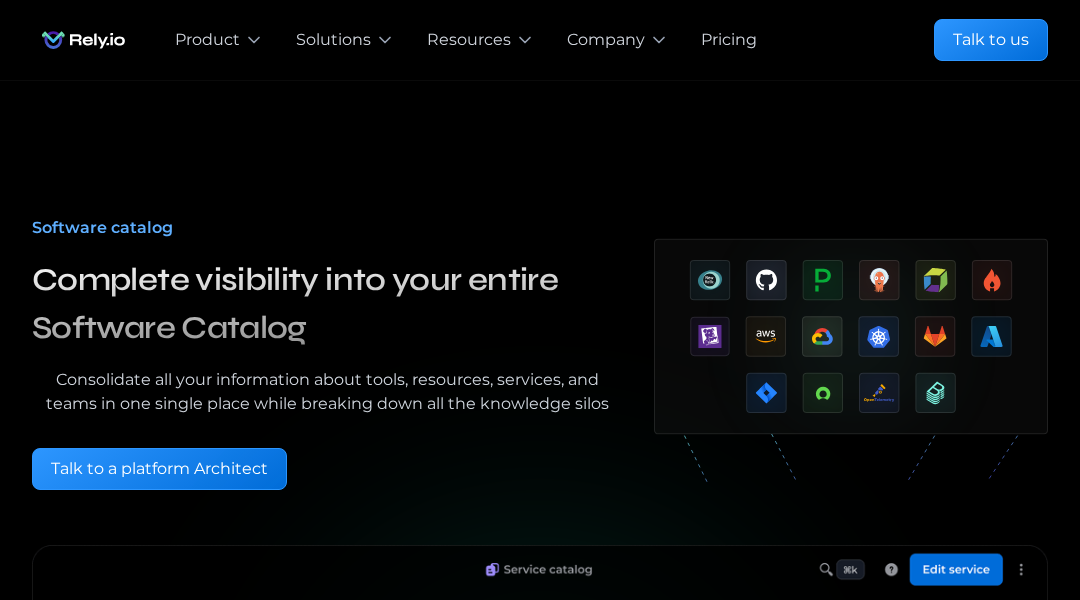 scroll, scrollTop: 0, scrollLeft: 0, axis: both 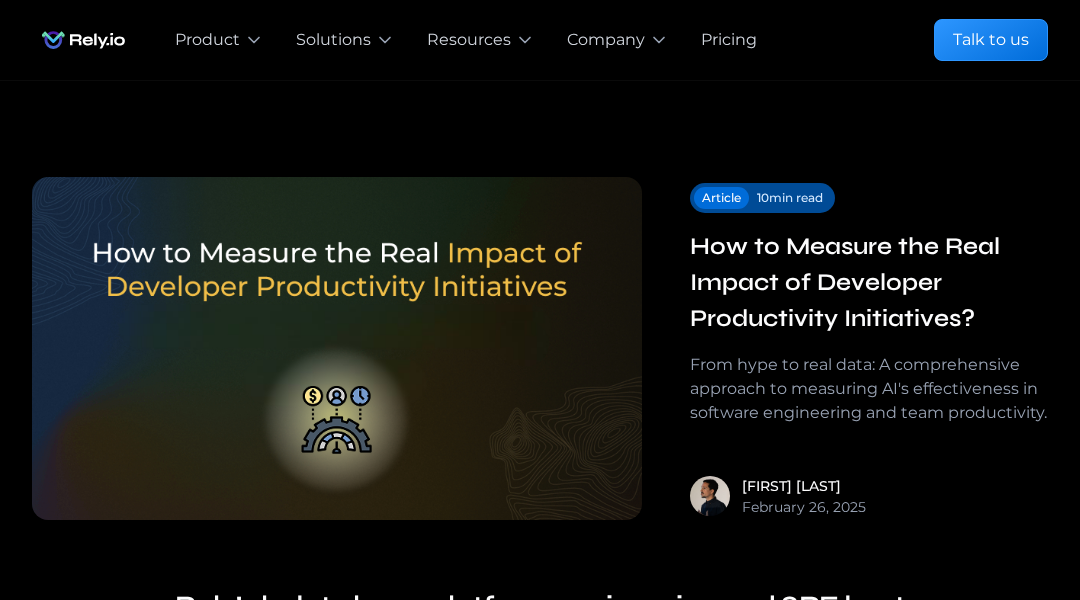 click on "Blog Resource library Subscribe to learn about new product features, the latest in technology and updates. Article 10  min read How to Measure the Real Impact of Developer Productivity Initiatives? From hype to real data: A comprehensive approach to measuring AI's effectiveness in software engineering and team productivity. [NAME] [LAST] February 26, 2025 Rely’s hub to learn platform engineering and SRE best practices We’re building the best internal developer portal for your whole organization to that provides automated visibility into your inventory of services and user journeys quality in real time.  Subscribe to our newsletter [NAME] [LAST] Founder & CEO [NAME] [LAST] Chief Product Officer [NAME] [LAST] Reliability Advisor & Former Head of SRE at Robinhood [NAME] [LAST] Sales Director View all Article Company Customer success Industry best practices Guide Product roundups Whitepaper Article How to Measure the Real Impact of Developer Productivity Initiatives?
Article
Article
Company" at bounding box center [540, 6531] 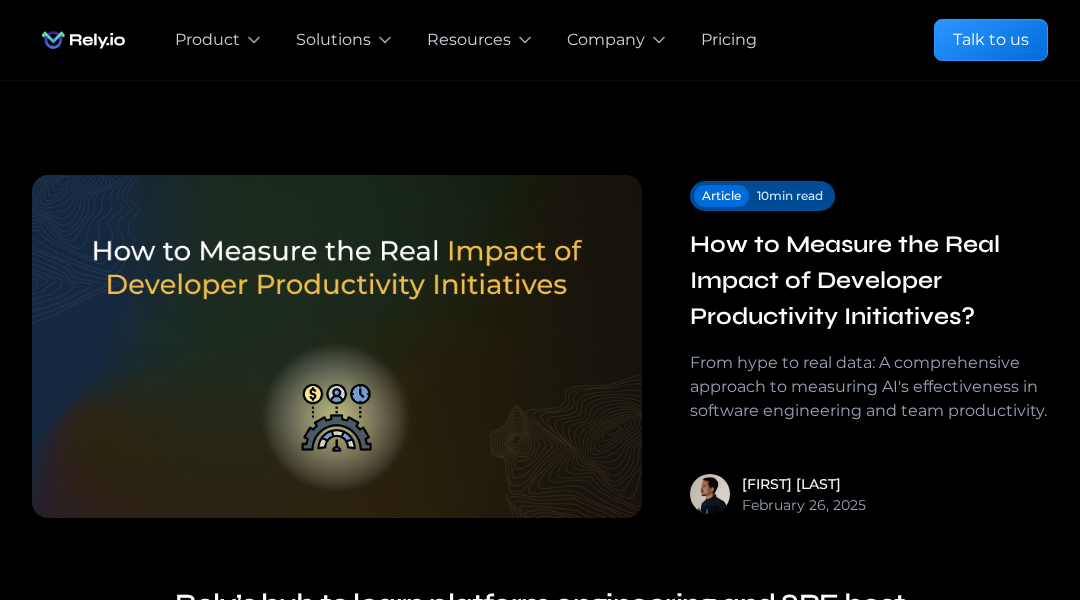 scroll, scrollTop: 0, scrollLeft: 0, axis: both 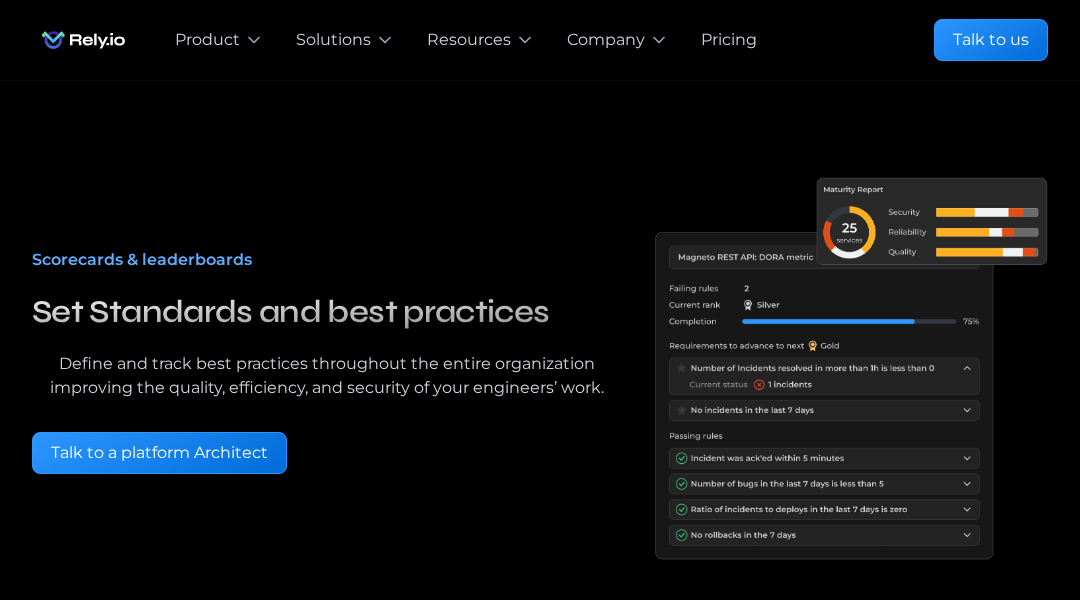 click on "Scorecards & leaderboards Set Standards and best practices Define and track best practices throughout the entire organization improving the quality, efficiency, and security of your engineers’ work. Request early access Book a demo Talk to a platform Architect Talk to us Request early access" at bounding box center (540, 337) 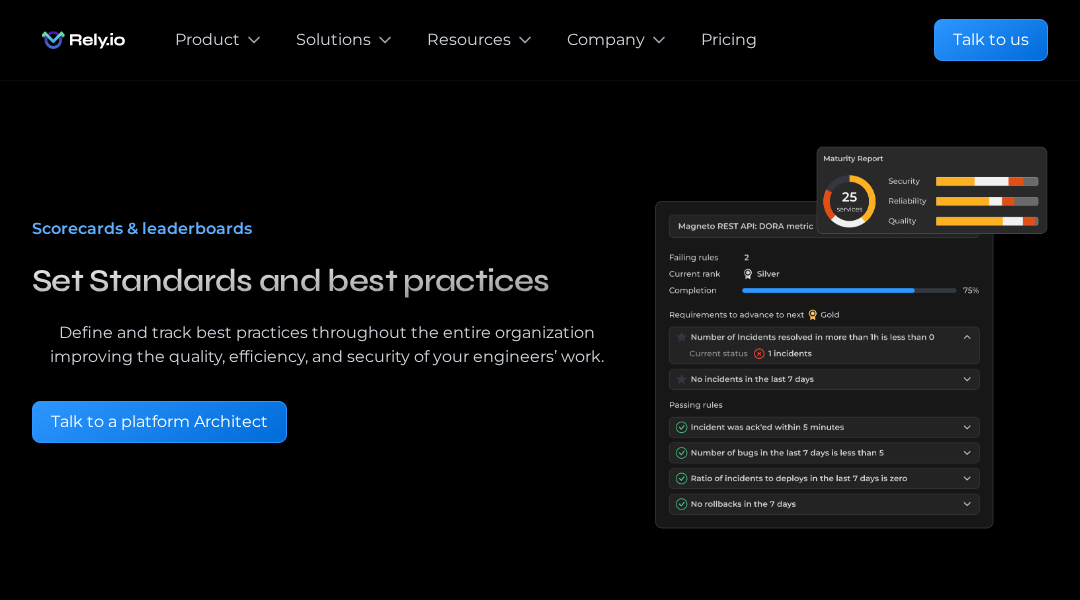 scroll, scrollTop: 0, scrollLeft: 0, axis: both 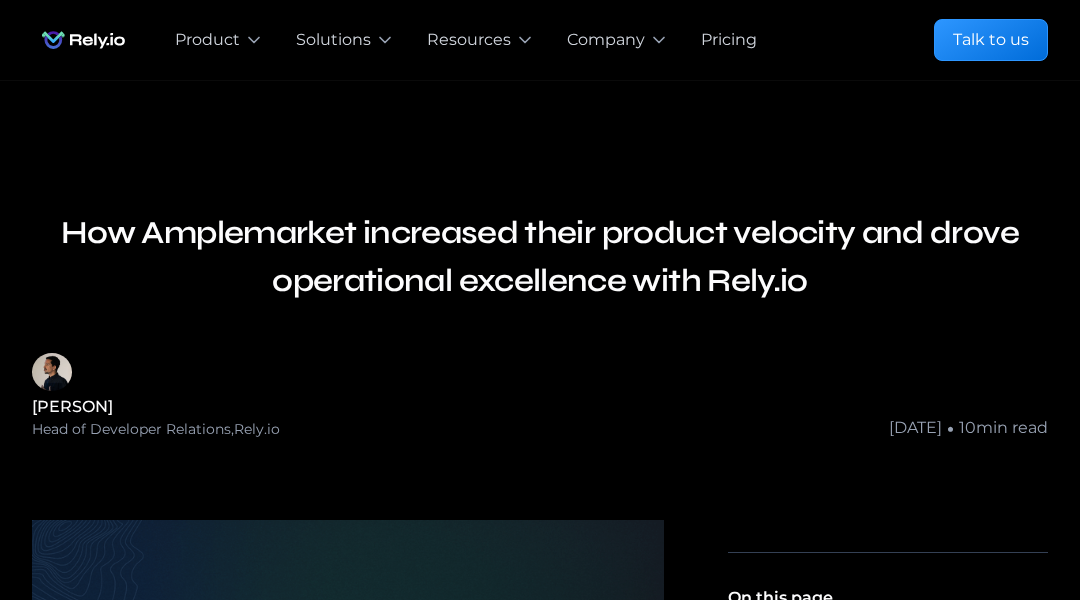 click on "How [COMPANY] increased their product velocity and drove operational excellence with Rely.io [PERSON] Head of Developer Relations , Rely.io , [DATE] • 10 min read [COMPANY] is a cutting-edge AI-powered sales platform that helps B2B companies identify and engage with their ideal customers. Founded in [YEAR], the company has rapidly grown to over 100 employees and serves clients across various industries worldwide. As [COMPANY] scaled its operations, the company faced increasing complexity in managing its software ecosystem and enforcing standardization of best practices. Unwilling to compromise on product quality, [COMPANY] needed a robust solution to maintain an accurate inventory of their growing number of services and assets, ensure compliance, and optimize their tech stack. No more spreadsheets [COMPANY] knew this wasn’t a long-term solution. Fortunately they found Rely.io. ‍ - [PERSON], Head of Engineering at [COMPANY]. Why did [COMPANY] choose Rely.io? ‍" at bounding box center (540, 2618) 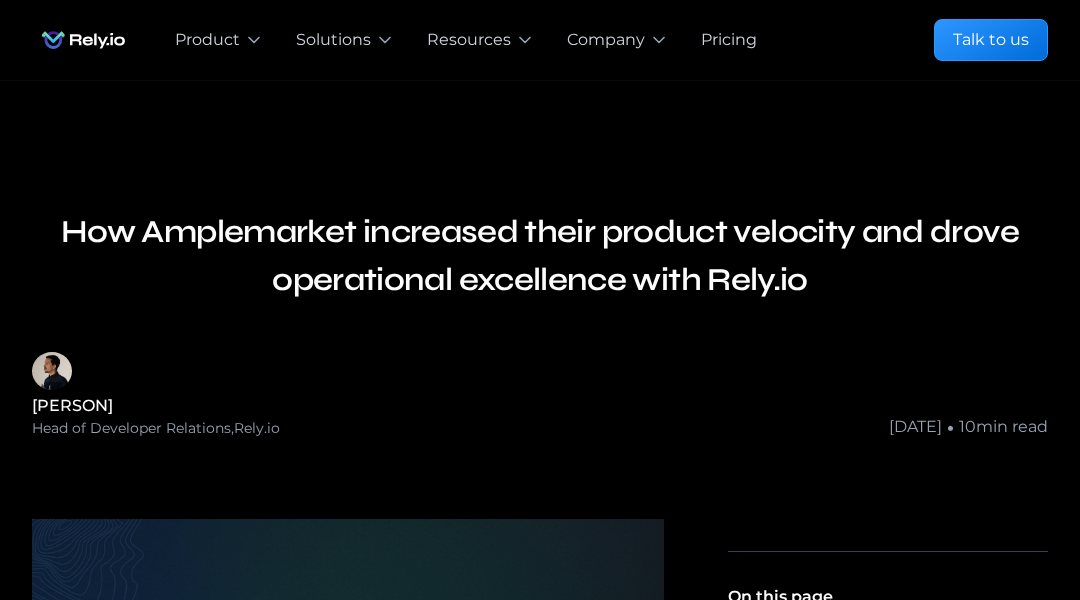 scroll, scrollTop: 40, scrollLeft: 0, axis: vertical 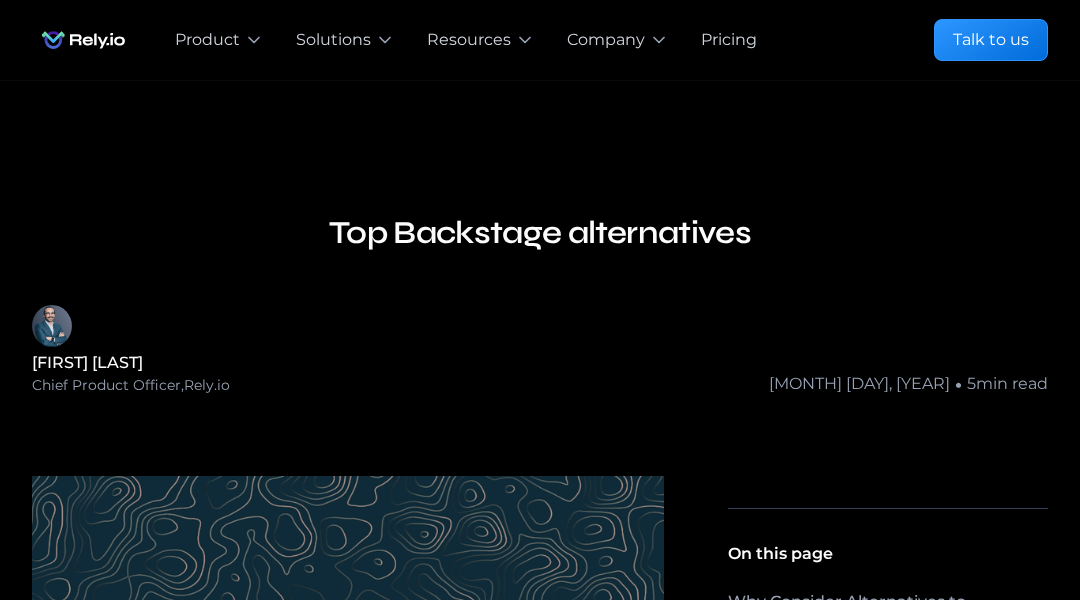 click on "Top Backstage alternatives Samir Brizini Chief Product Officer ,   Rely.io ,   December 11, 2024 • 5  min read As engineering teams scale, managing tools, services, and workflows efficiently becomes critical. Developer portals like Backstage help address this complexity, but they’re not a one-size-fits-all solution. Whether due to Backstage’s steep learning curve, resource-heavy implementation, or lack of specific features, many teams look for alternatives that better align with their needs. In this post, we’ll explore some of the top Backstage alternatives, comparing their strengths and weaknesses to help you find the best fit for your team. We’ll also highlight how  Rely.io  stands out as a modern, lightweight, and feature-rich option for teams seeking to streamline their development workflows. ‍ Why Consider Alternatives to Backstage? Backstage, developed by Spotify, is a powerful open-source platform for building developer portals. However, it comes with challenges: Resource Intensity : :" at bounding box center (540, 3399) 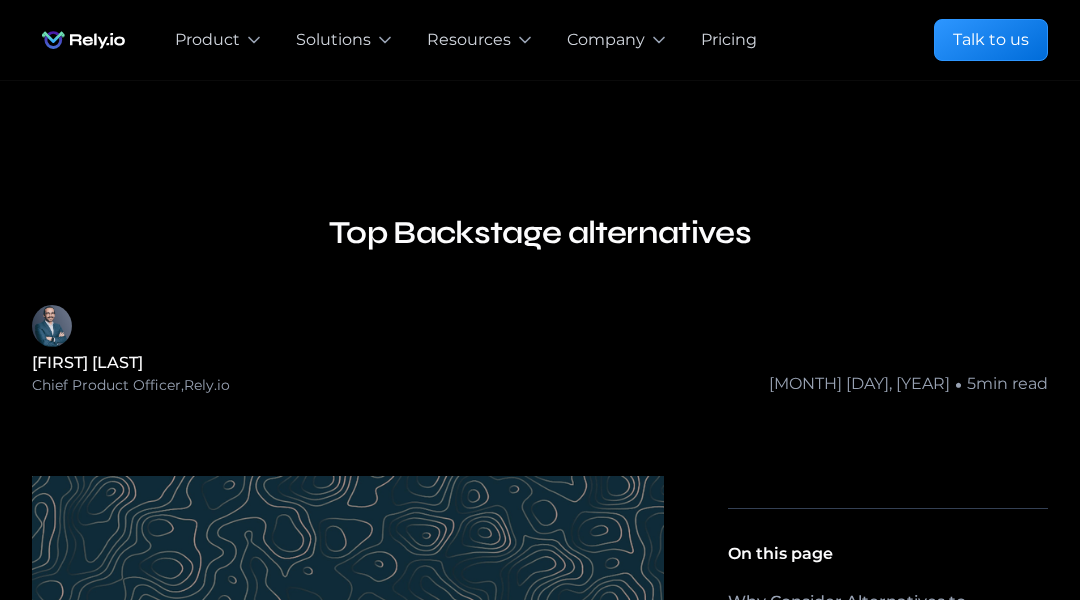 scroll, scrollTop: 40, scrollLeft: 0, axis: vertical 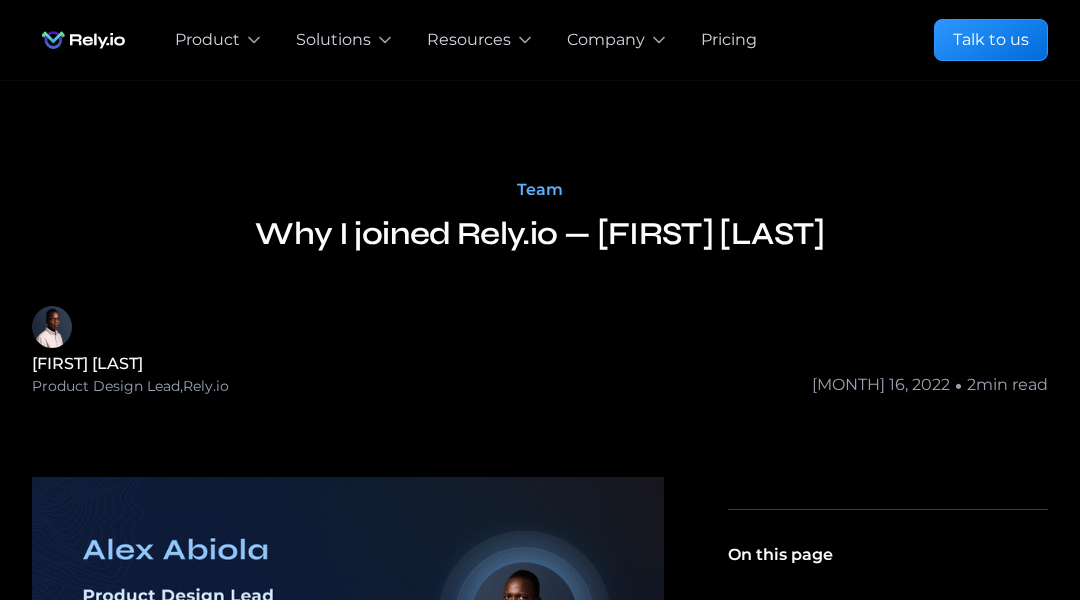 click on "Team Why I joined Rely.io — Alex Abiola Alex Abiola Product Design Lead ,   Rely.io ,   March 16, 2022 • 2  min read As a UX designer, I'm passionate about the role design can play in improving people's lives by creating designs that are equitable and accessible. Working on diverse products where customer expectations for user experience, speed, and dependability are generally higher has opened my eyes to the importance of other parts of a product besides a beautiful layout and intuitive interactions in accomplishing these goals. I have witnessed products fall short of satisfying user expectations on several occasions, and it was not due to a lack of effort on the part of the engineering team. It was easy to recognize the value of what the team at Rely.io was solving after meeting with José Velez. The need for a solution that allows fast-growing companies to build and maintain reliable products while also improving the quality of life of their engineering team has never been clearer. ‍ ‍ ‍ ‍" at bounding box center [540, 1105] 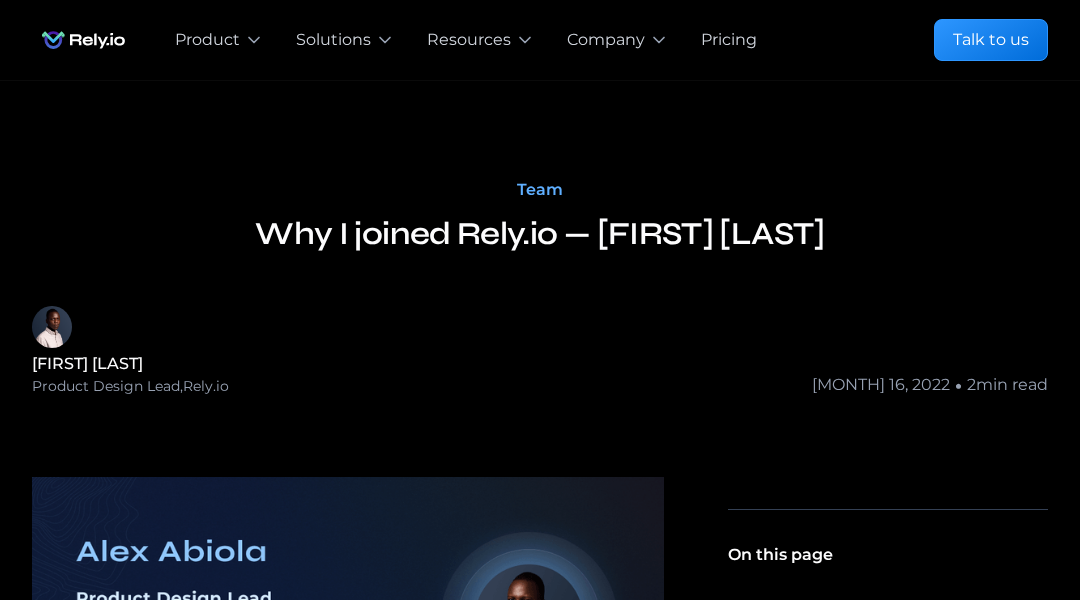 scroll, scrollTop: 40, scrollLeft: 0, axis: vertical 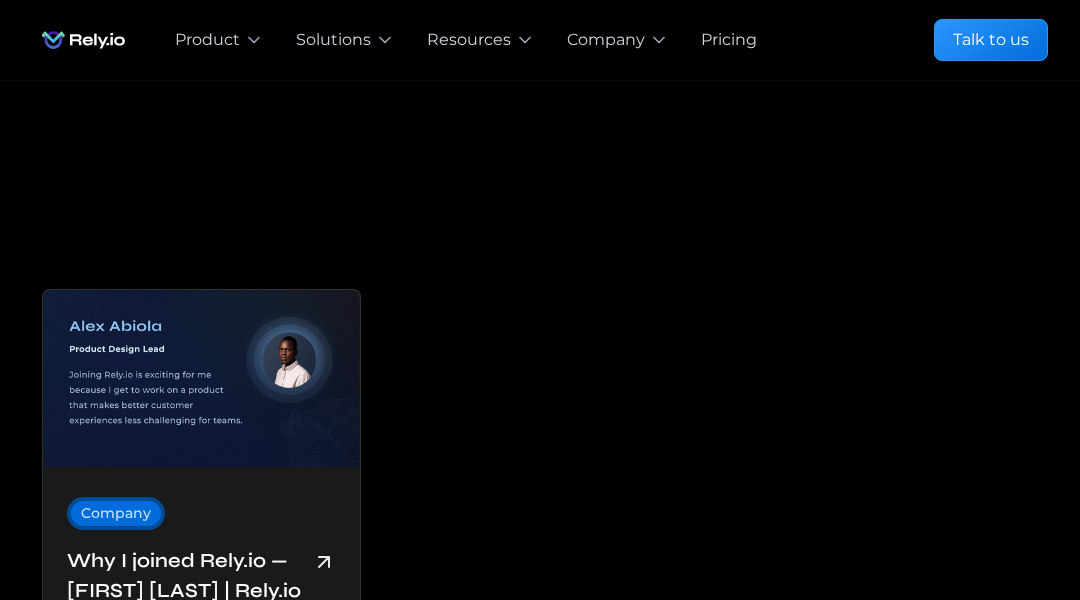 click on "[FIRST] [LAST] Product Design Lead Company Why I joined Rely.io — [FIRST] [LAST] | Rely.io
[FIRST] [LAST] is joining Rely.io to lead Product Design and help users have a great experience improving reliability View all posts" at bounding box center [540, 578] 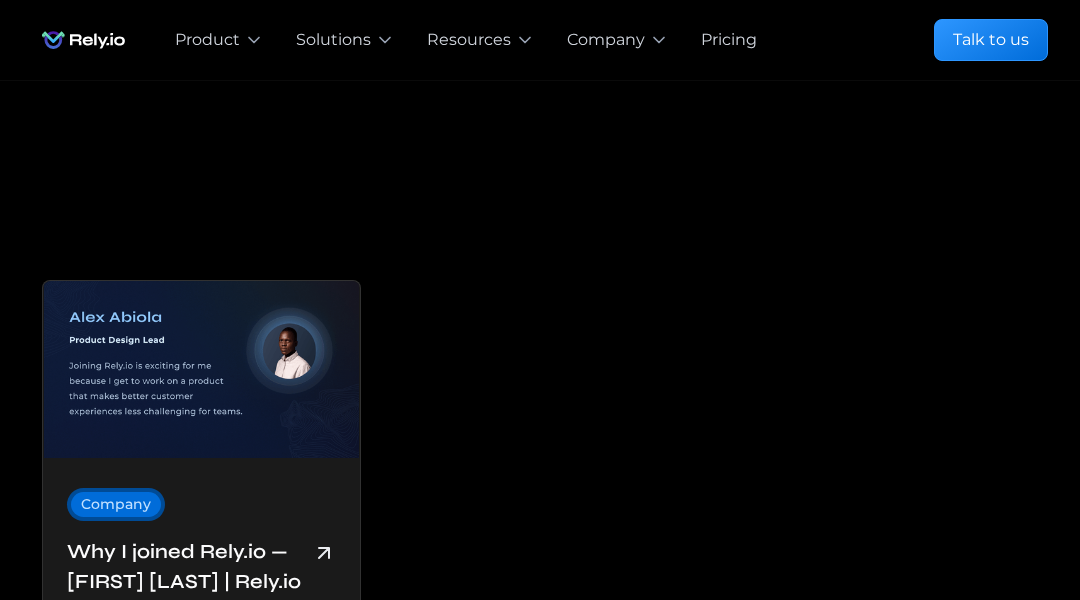 scroll, scrollTop: 40, scrollLeft: 0, axis: vertical 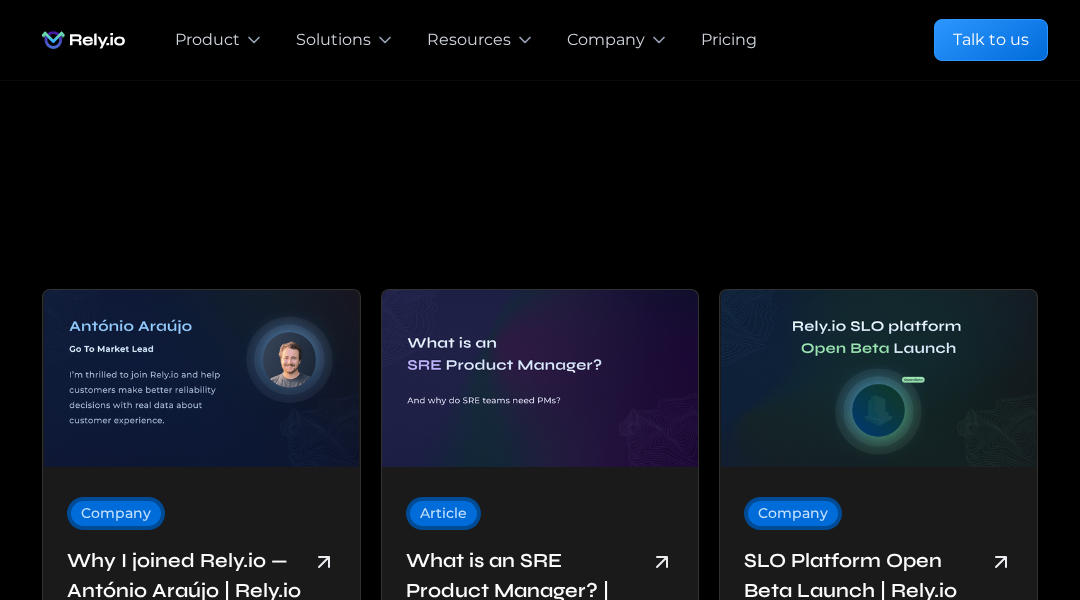 click on "[NAME] [LAST] Go To Market Lead Company Why I joined Rely.io — [NAME] [LAST] | Rely.io
[NAME] [LAST] is joining Rely.io to lead Go-to-Market and help customers make better reliability decisions Article What is an SRE Product Manager? | Rely.io
Learn why Product Managers are entering Site Reliability Engineering, an area that has typically been executed and managed exclusively by engineers Company SLO Platform Open Beta Launch | Rely.io
Rely.io Launches Reliability Intelligence Platform in Open Beta, giving users a way to easily define and monitor Service Level Objectives (SLOs) Company Rely.io Launches New Relic Support
Learn how to create SLOs for New Relic in minutes and leverage SLI recommendations for availability, latency & many more categories Article How AWS Shares SLOs With You | Rely.io
Insights into the public Service-Level Objectives shared by AWS with their customers and best practices around service level management Company
Article
Company
View all posts" at bounding box center (540, 1146) 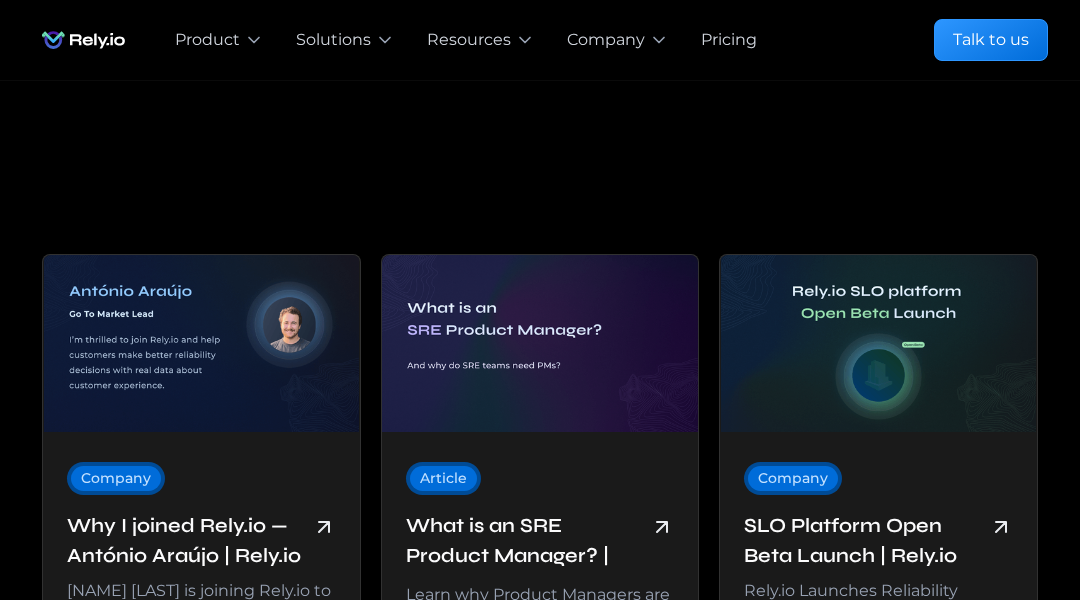 scroll, scrollTop: 0, scrollLeft: 0, axis: both 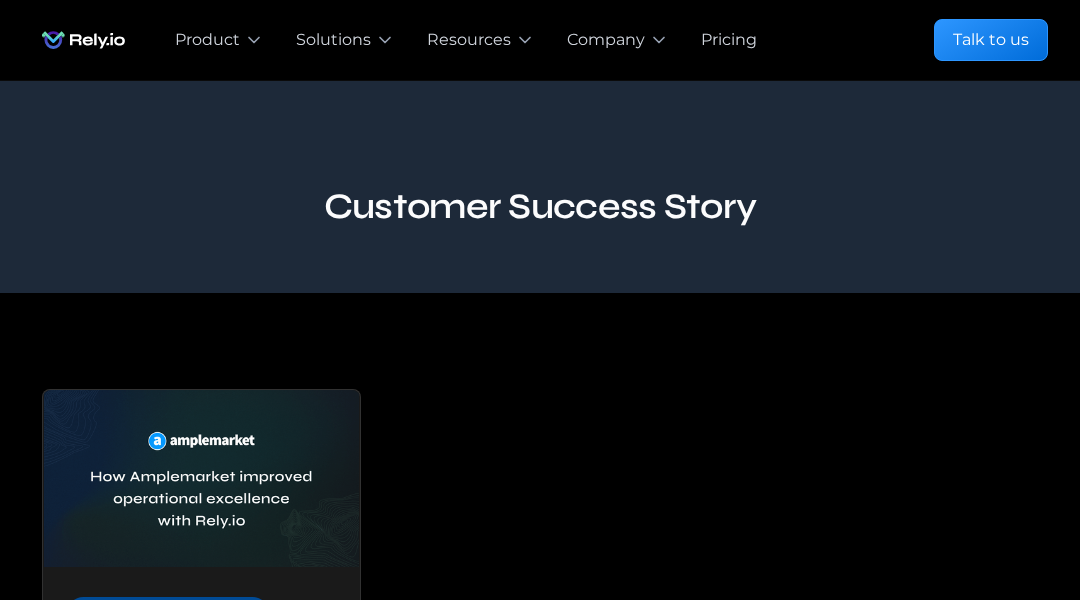 click on "Customer Success Story" at bounding box center (540, 187) 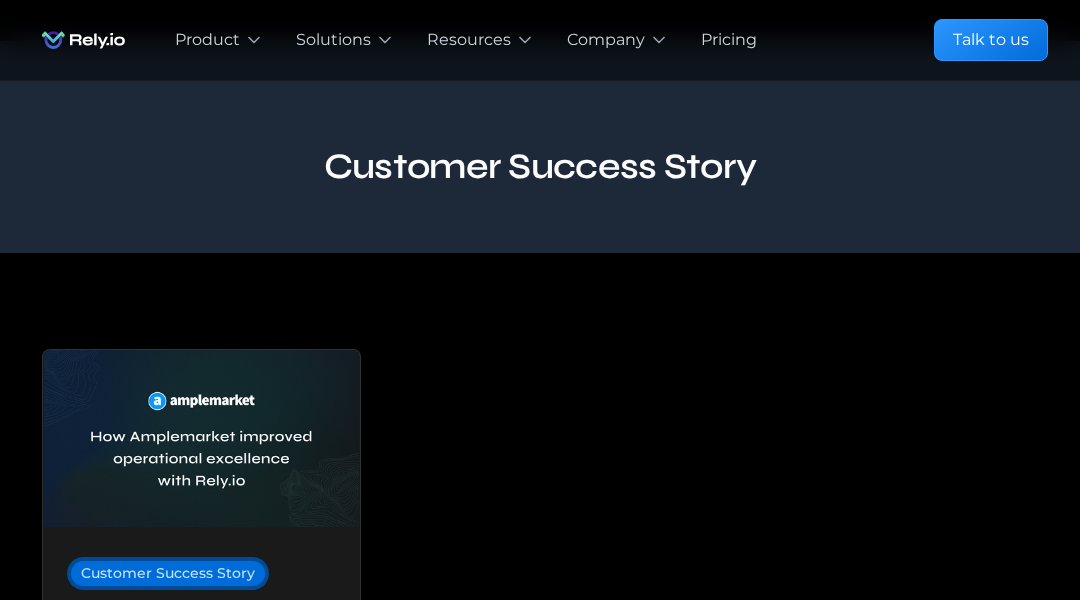 scroll, scrollTop: 0, scrollLeft: 0, axis: both 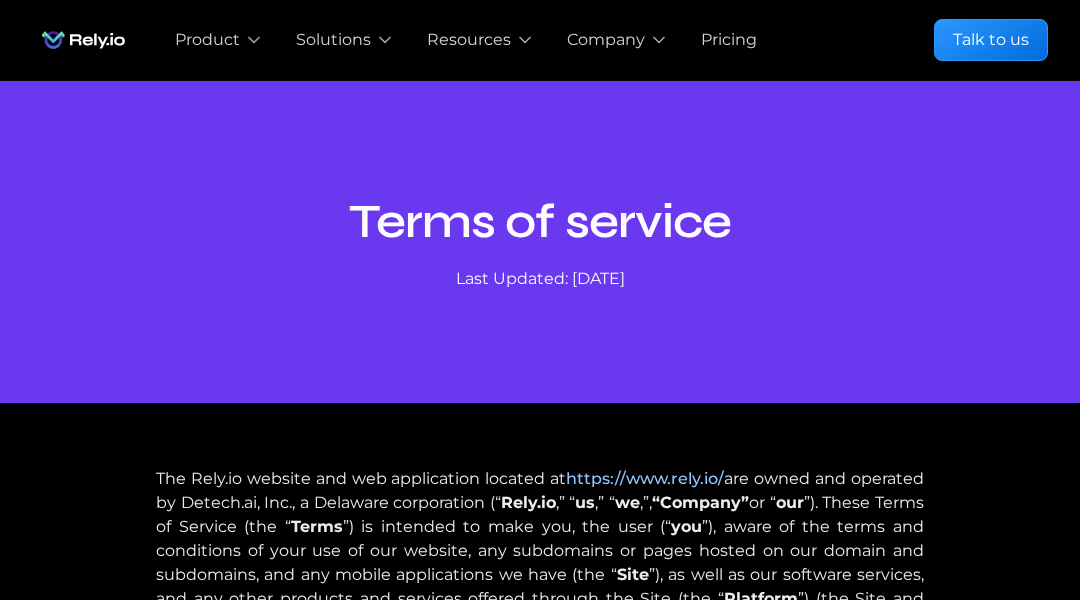 click on "Terms of service Last Updated: [DATE]" at bounding box center (540, 242) 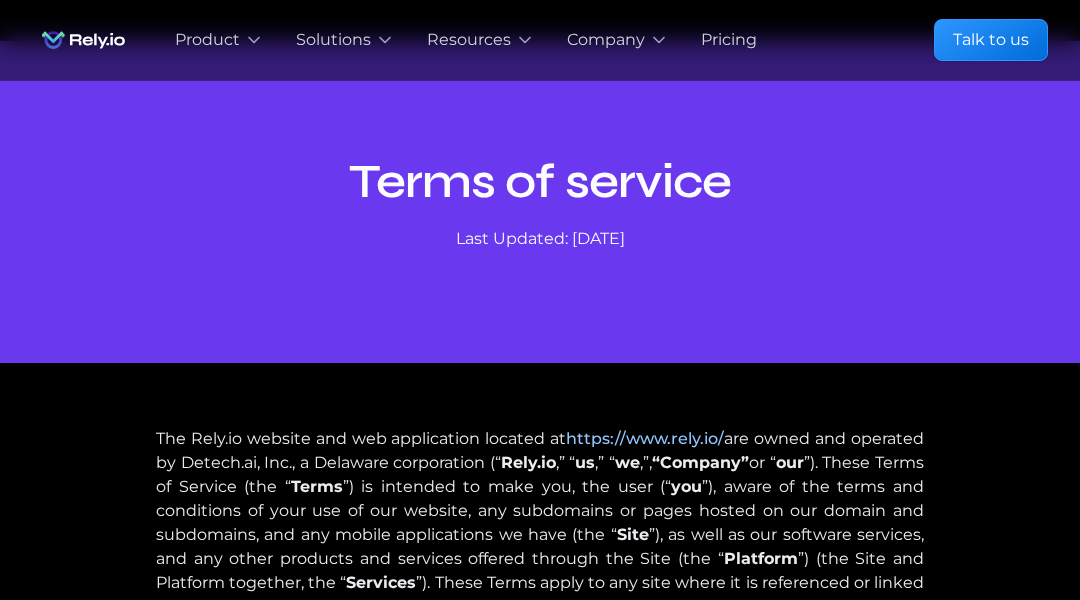 scroll, scrollTop: 0, scrollLeft: 0, axis: both 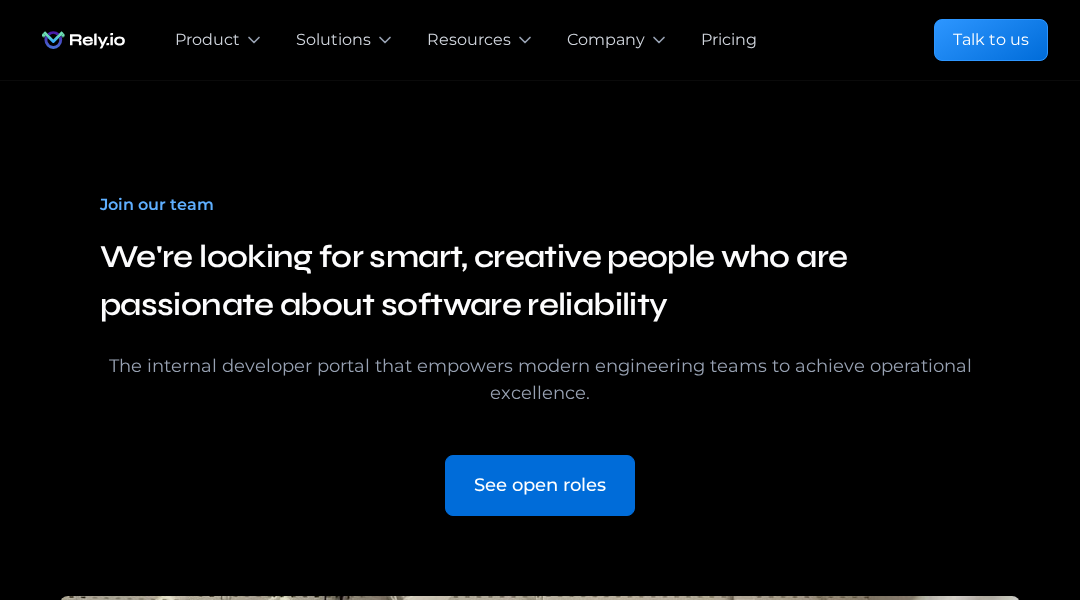 click on "Join our team We're looking for smart, creative people who are passionate about software reliability The internal developer portal that empowers modern engineering teams to achieve operational excellence. See open roles" at bounding box center (540, 665) 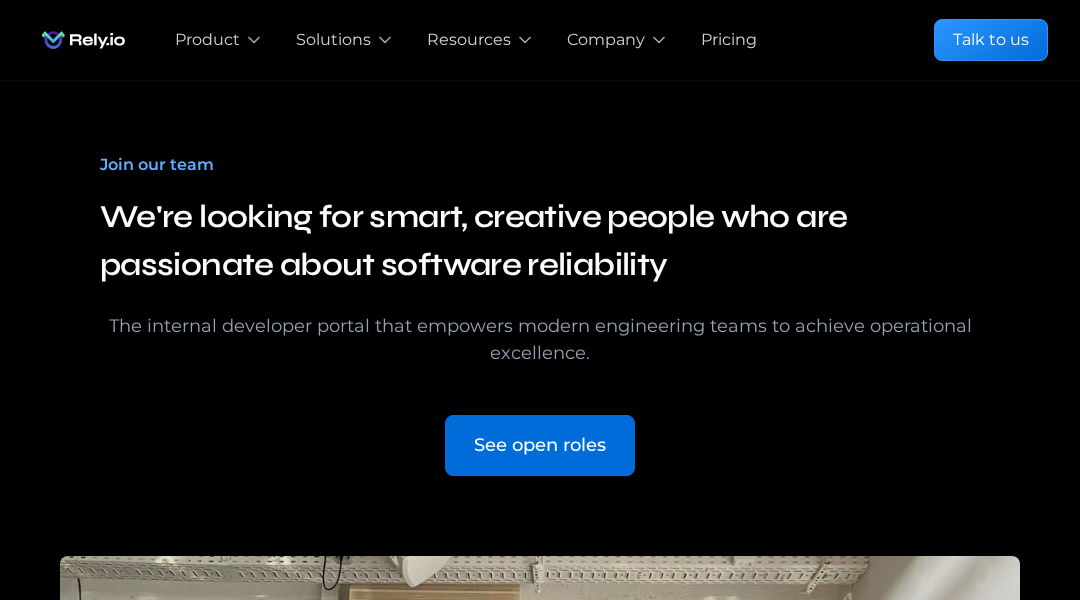 scroll, scrollTop: 0, scrollLeft: 0, axis: both 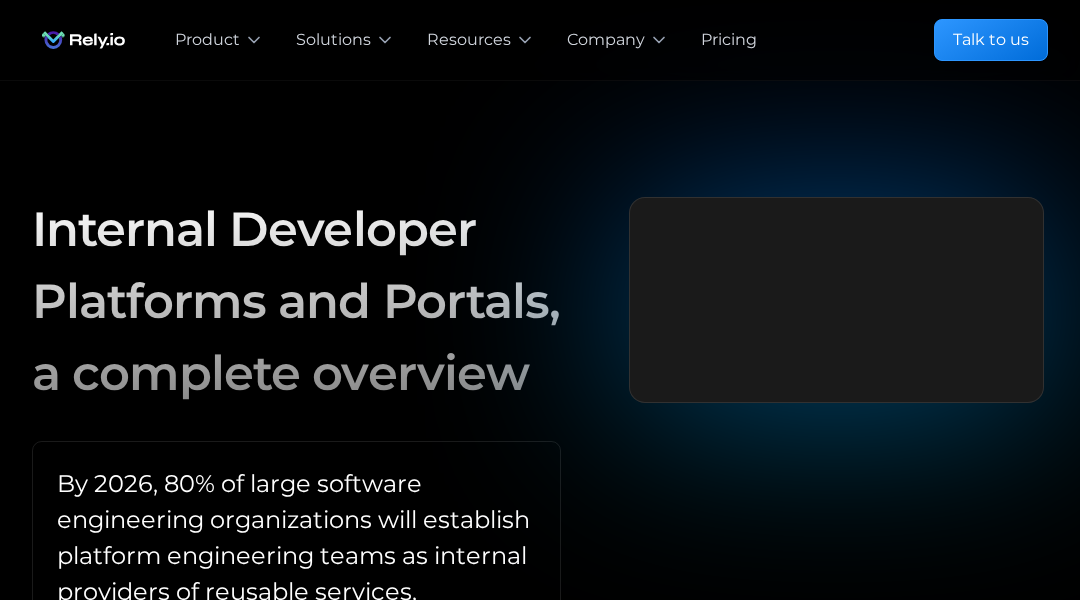 click on "Internal Developer Platforms and Portals, a complete overview By 2026, 80% of large software engineering organizations will establish platform engineering teams as internal providers of reusable services, components and tools for application delivery. — Gartner We’ve compiled all of our learnings from our customers and personal experience into this comprehensive whitepaper on building a developer platform and portal. In the whitepaper, we will answer the following questions:
What is a developer platform and what are its different parts
What is a developer portal and why do I need one?
What are it’s benefits?
How can you successfully build one in your organization?" at bounding box center (540, 684) 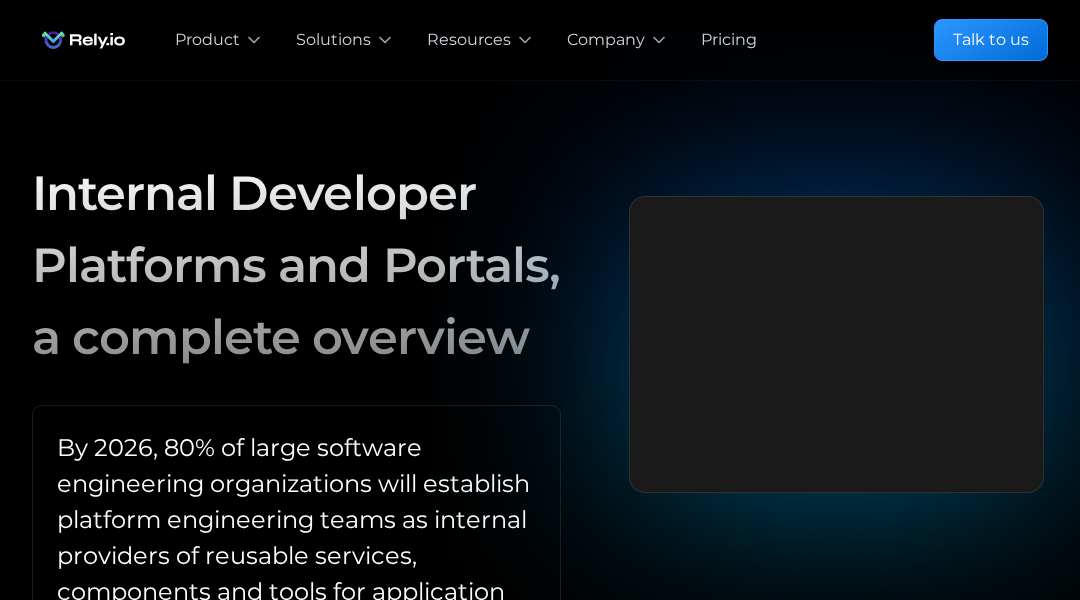scroll, scrollTop: 40, scrollLeft: 0, axis: vertical 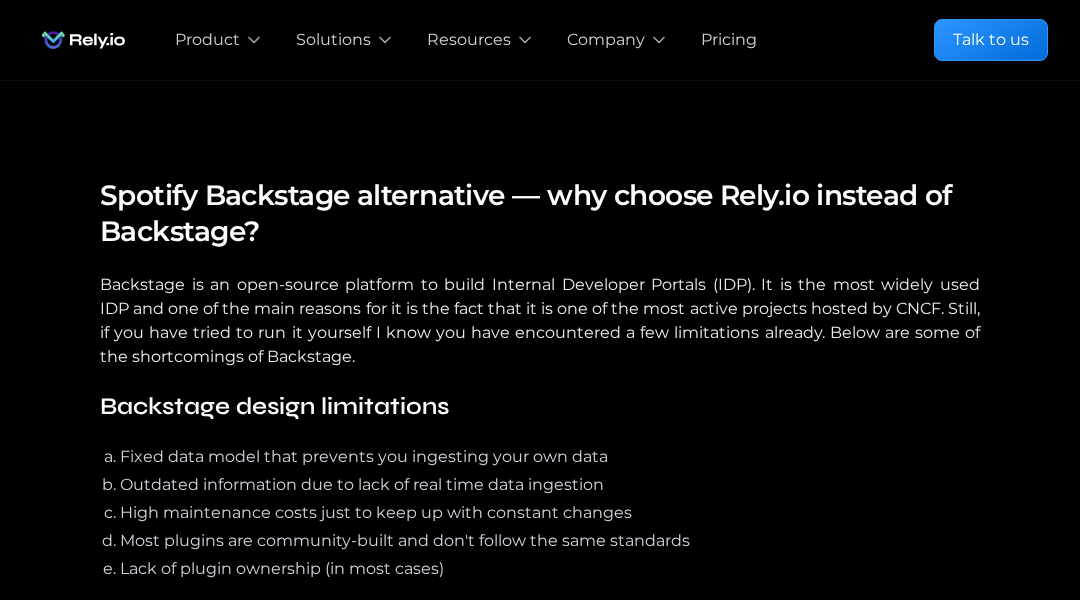 click on "Our mission Spotify Backstage alternative — why choose Rely.io instead of Backstage? Backstage is an open-source platform to build Internal Developer Portals (IDP). It is the most widely used IDP and one of the main reasons for it is the fact that it is one of the most active projects hosted by CNCF. Still, if you have tried to run it yourself I know you have encountered a few limitations already. Below are some of the shortcomings of Backstage. Backstage design limitations Fixed data model that prevents you ingesting your own data Outdated information due to lack of real time data ingestion High maintenance costs just to keep up with constant changes Most plugins are community-built and don't follow the same standards Lack of plugin ownership (in most cases) Looking for a Backstage alternative? You just found it! If you’re looking for an alternative to Spotify Backstage to adopt a developer portal that is ready and simple to use,  Rely.io Get help with the migration See it in action" at bounding box center [540, 876] 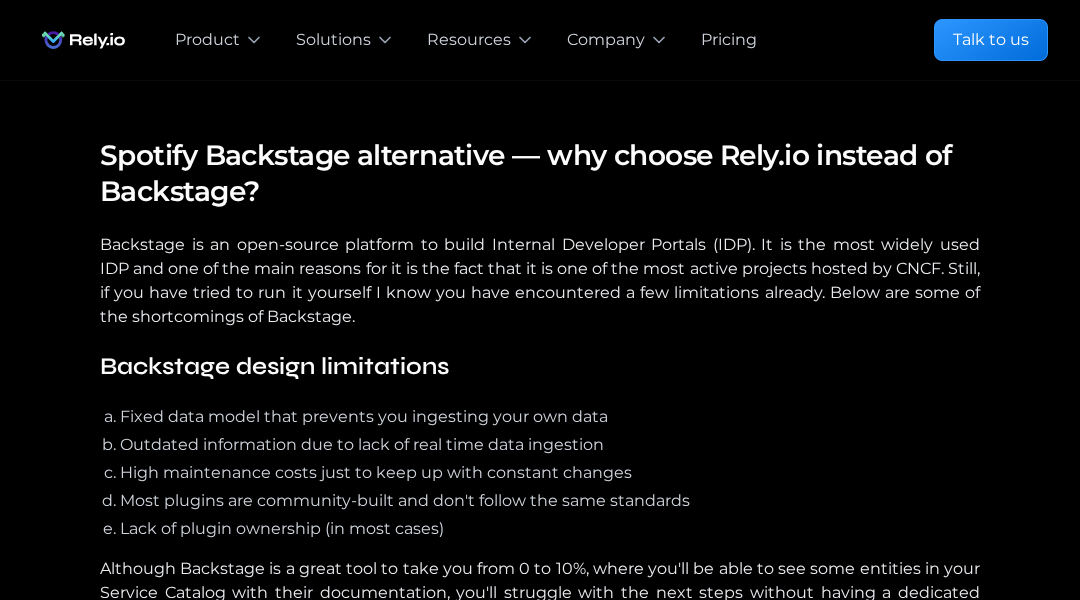 scroll, scrollTop: 0, scrollLeft: 0, axis: both 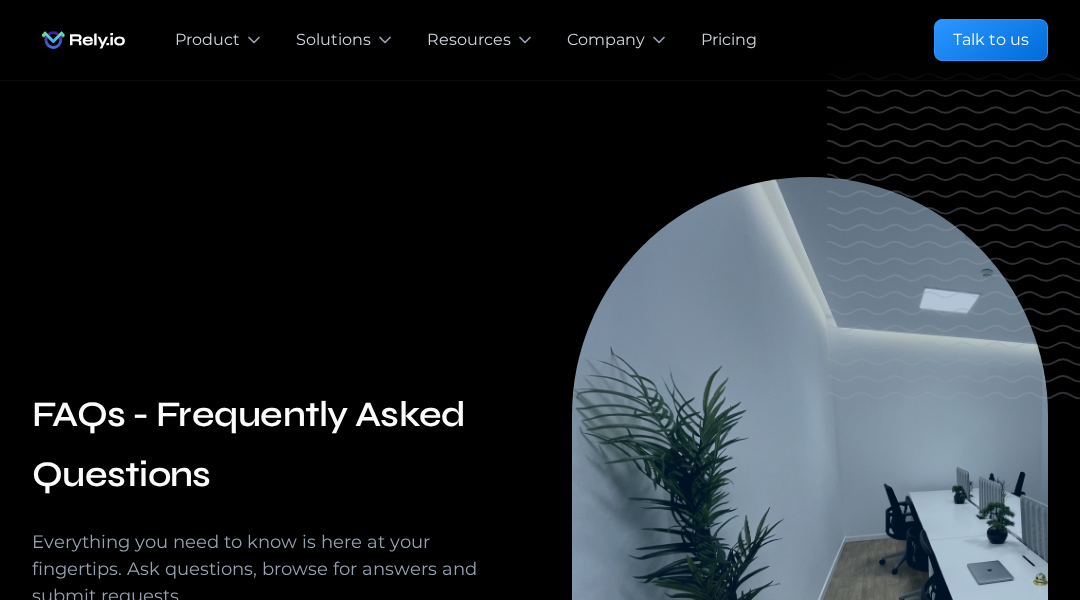 click on "FAQs - Frequently Asked Questions Everything you need to know is here at your fingertips. Ask questions, browse for answers and submit requests." at bounding box center [540, 465] 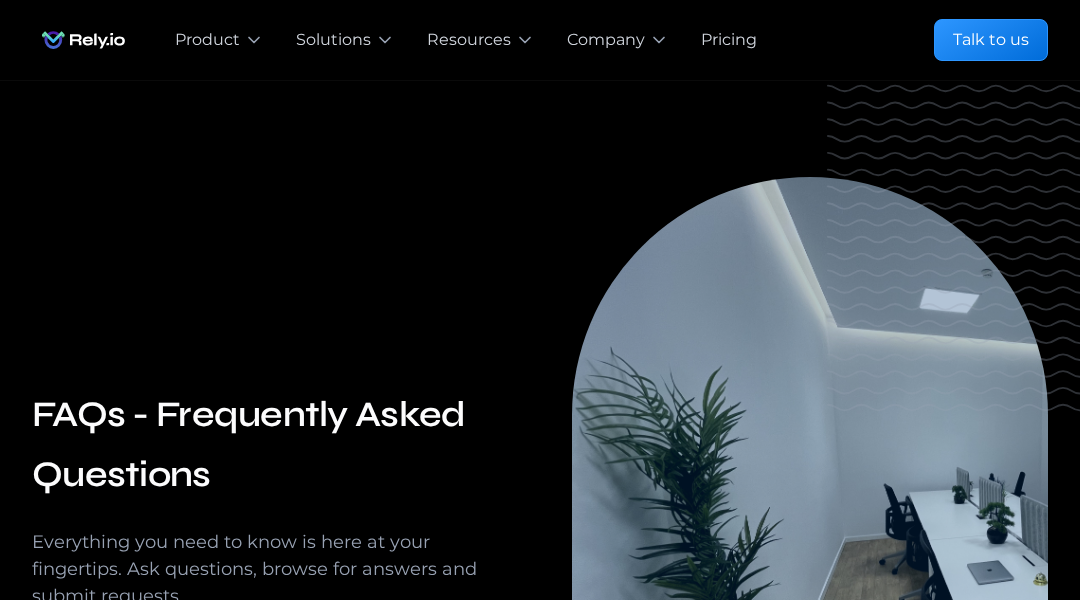 scroll, scrollTop: 40, scrollLeft: 0, axis: vertical 